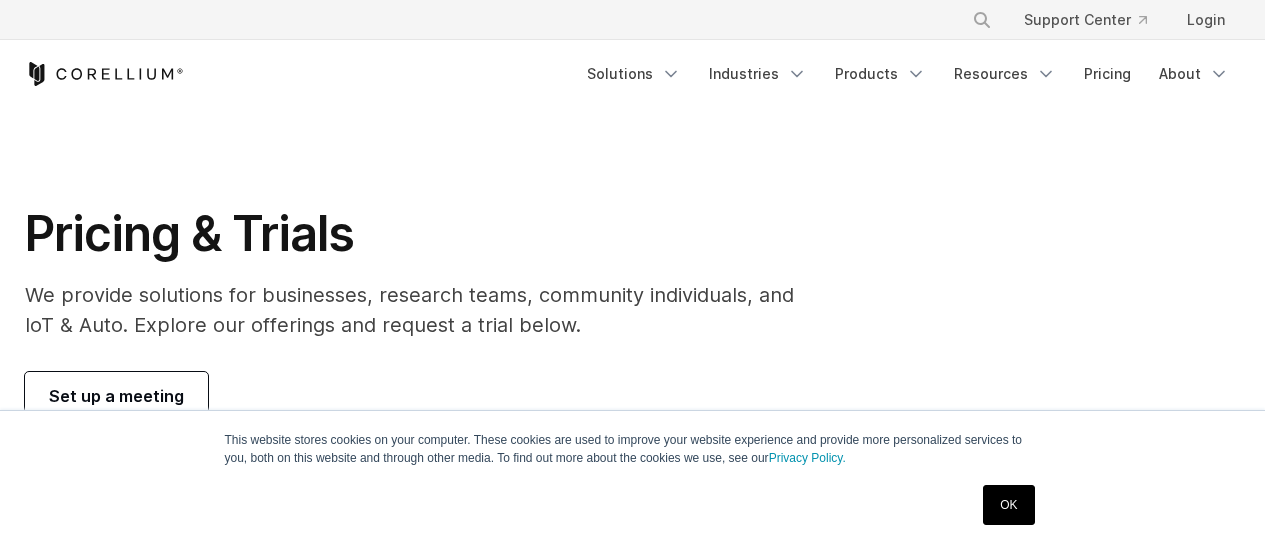scroll, scrollTop: 870, scrollLeft: 0, axis: vertical 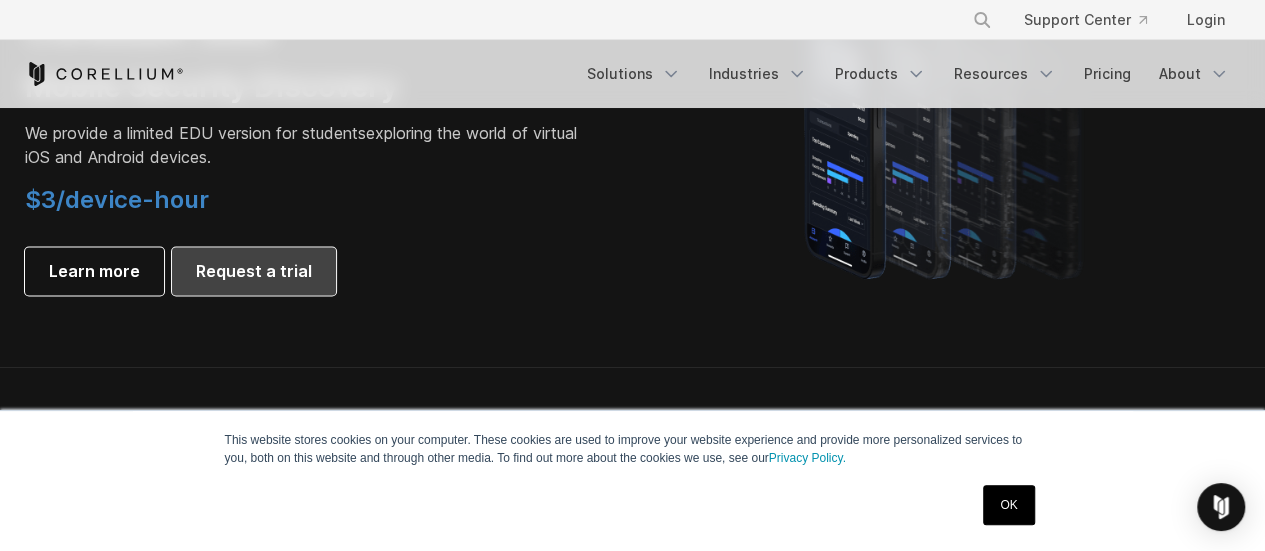click on "Request a trial" at bounding box center (254, 271) 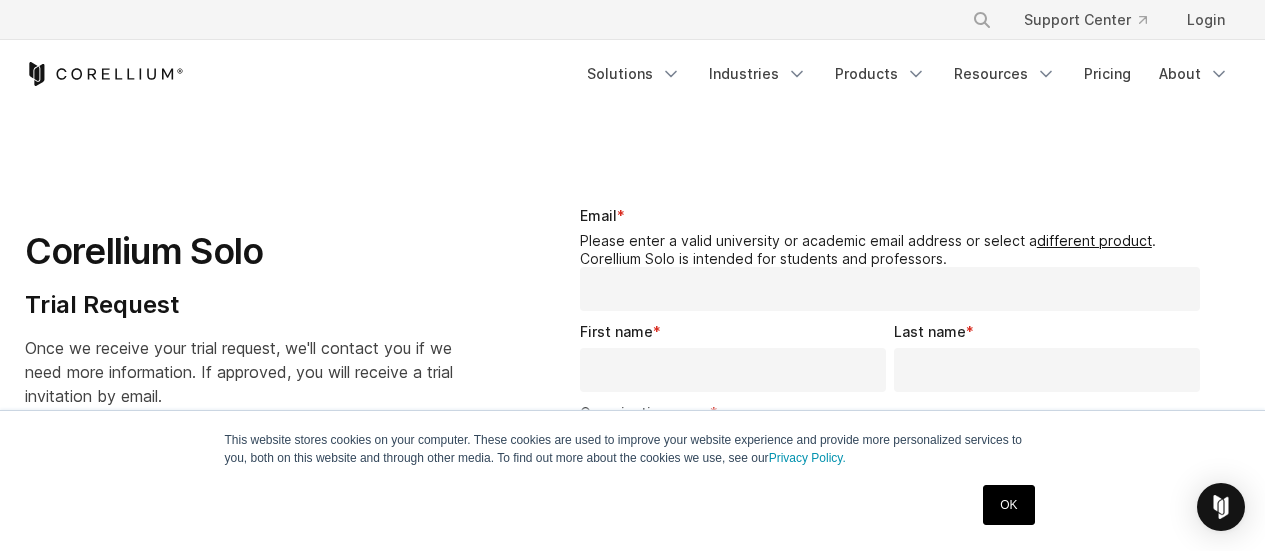 select on "**" 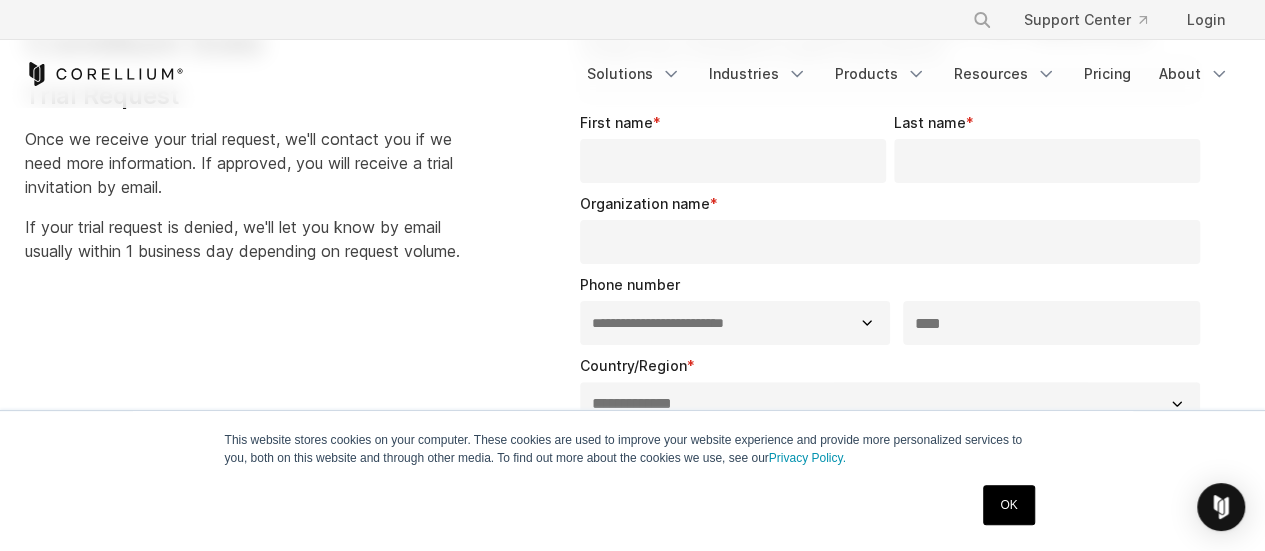 scroll, scrollTop: 0, scrollLeft: 0, axis: both 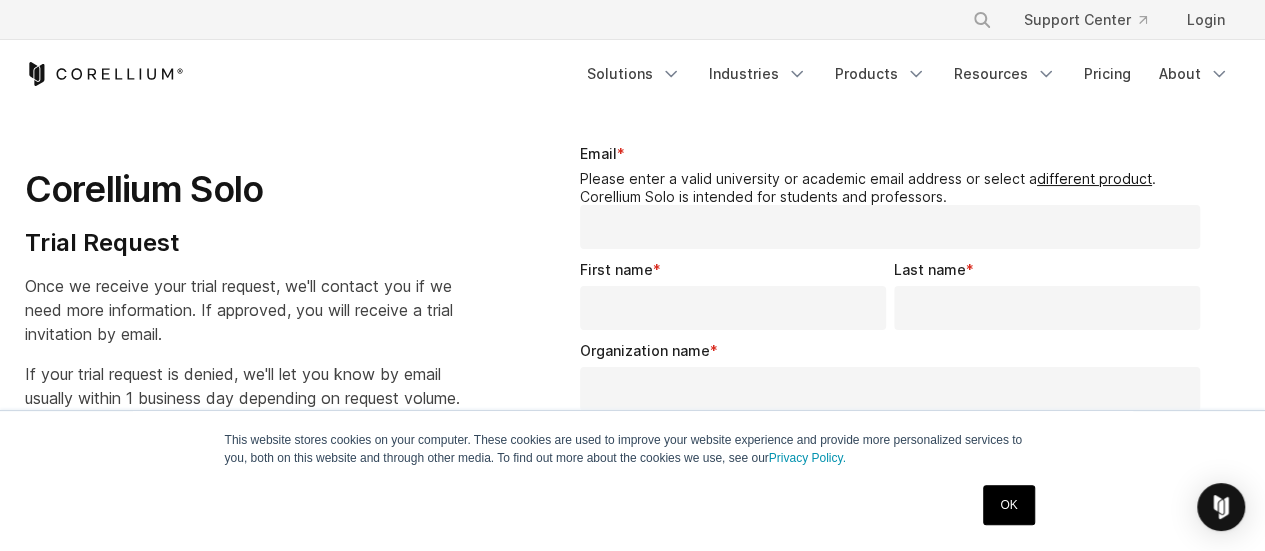 click on "Email *" at bounding box center (890, 227) 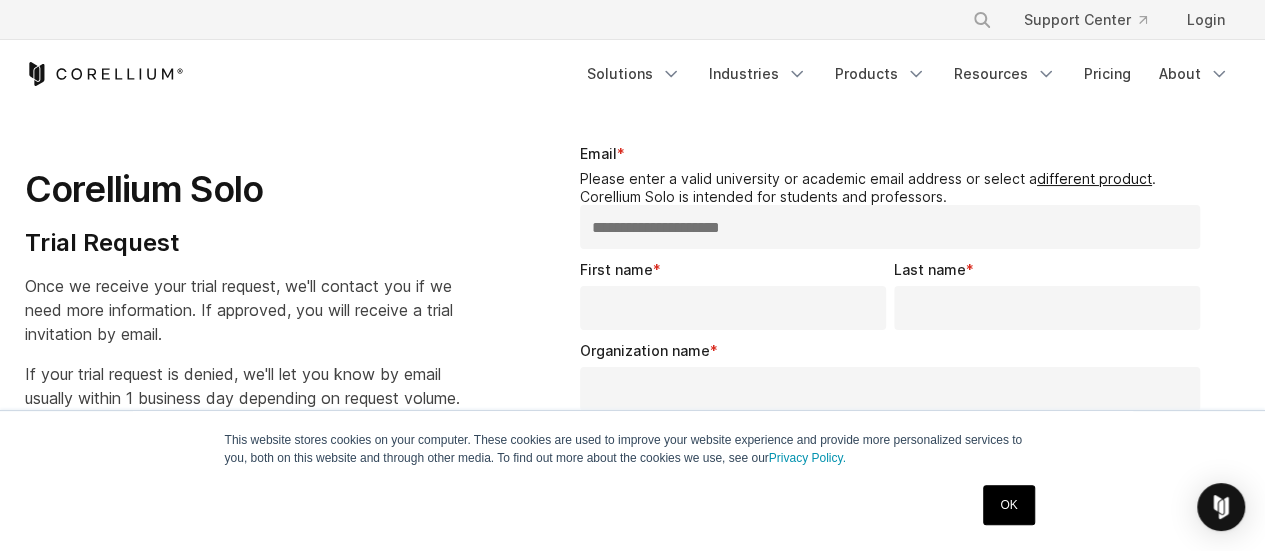 scroll, scrollTop: 130, scrollLeft: 0, axis: vertical 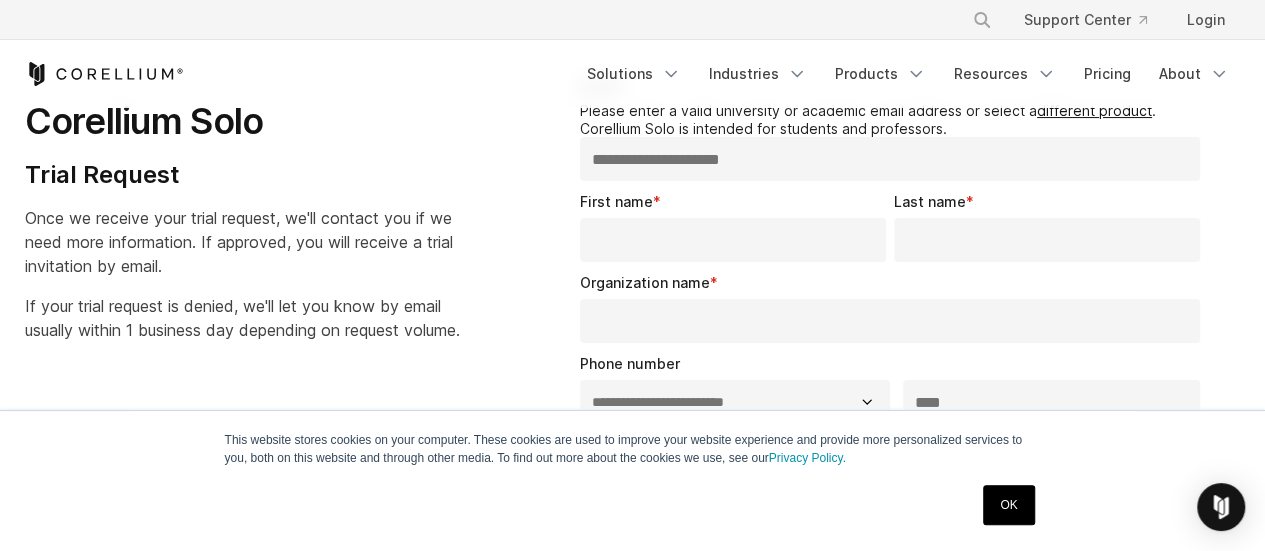 type on "**********" 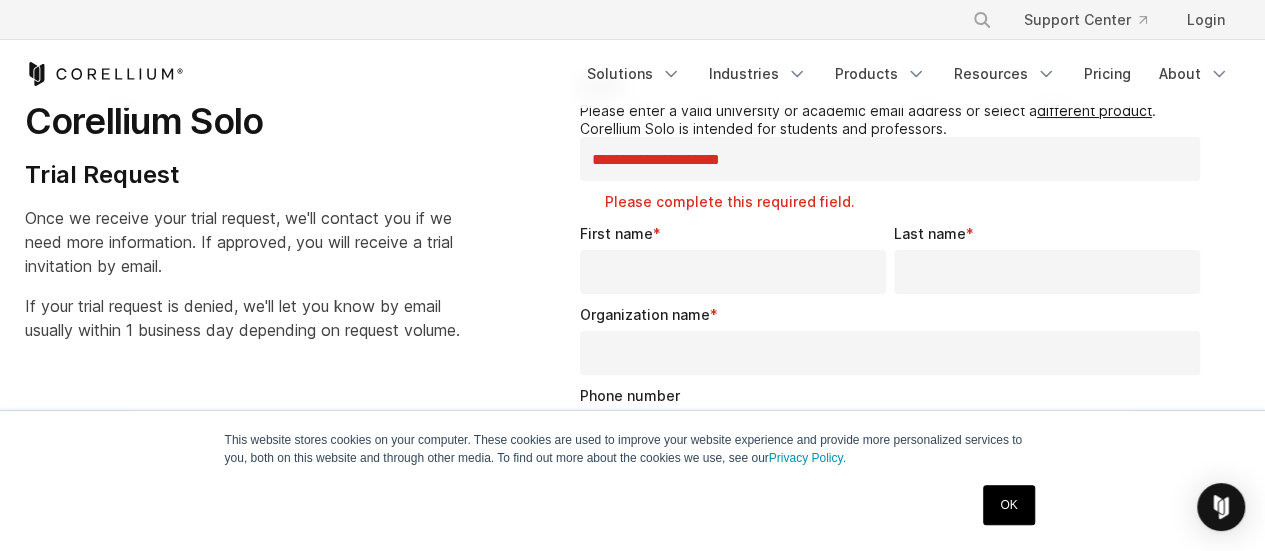 click on "First name *" at bounding box center (737, 258) 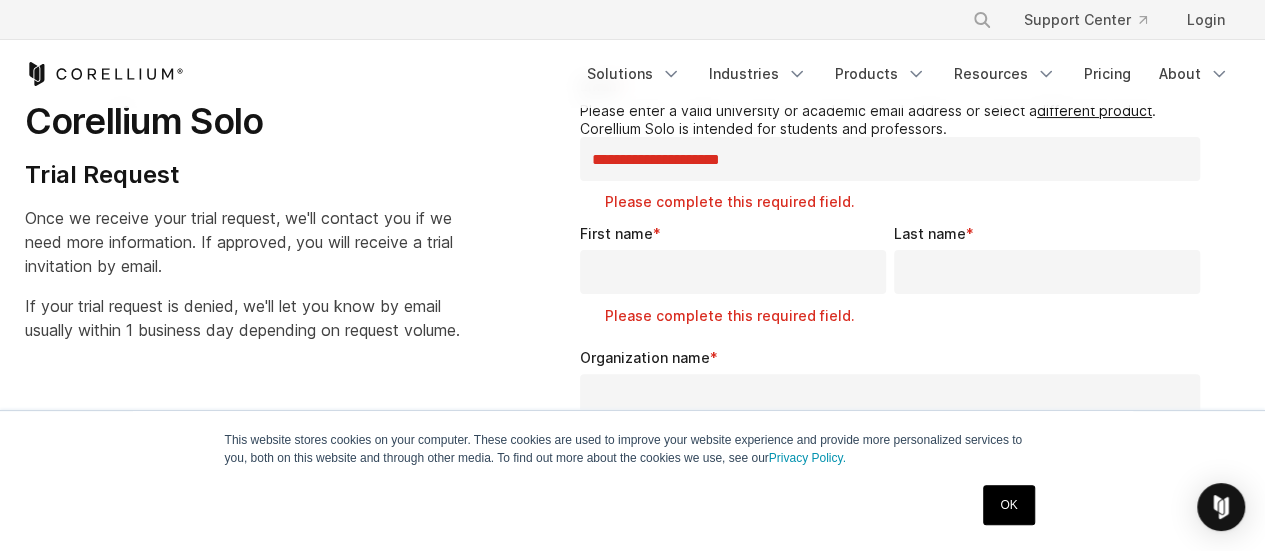 click on "**********" at bounding box center (890, 159) 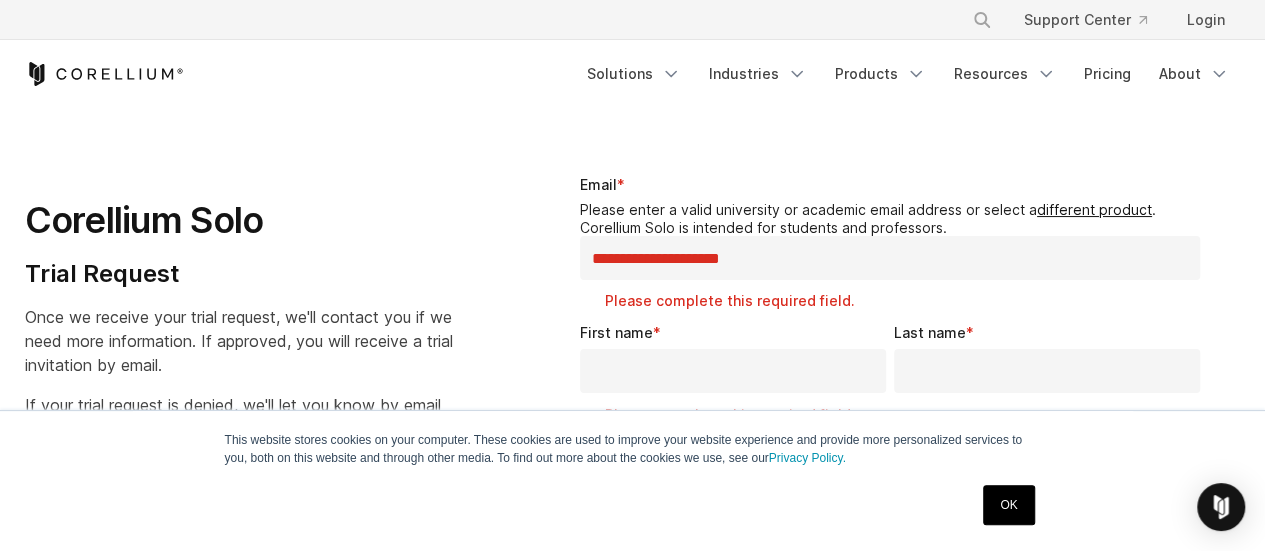 scroll, scrollTop: 0, scrollLeft: 0, axis: both 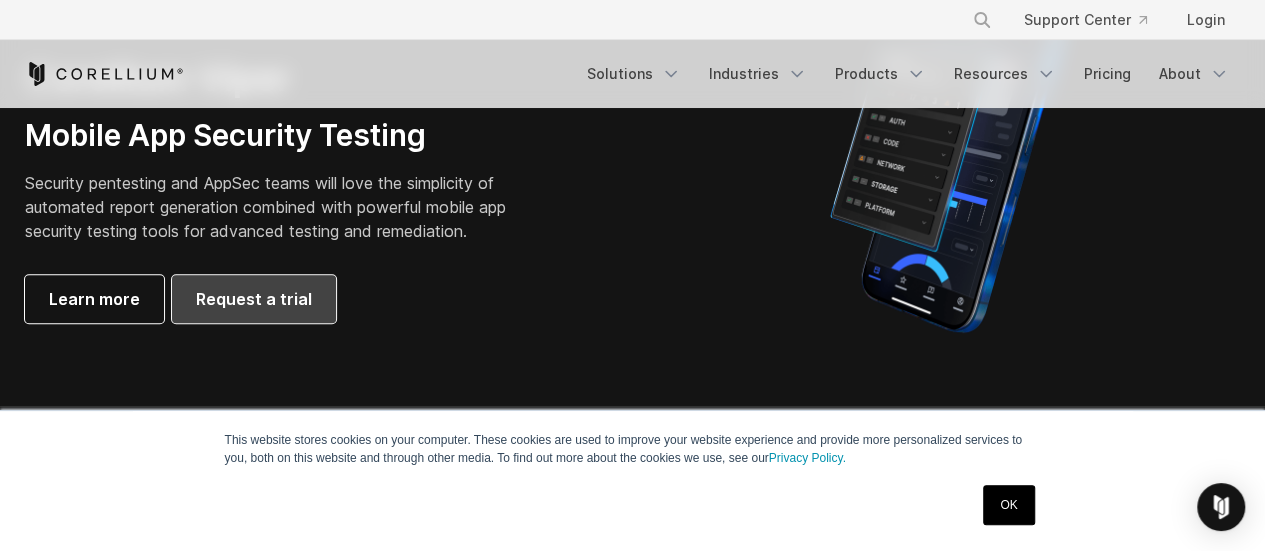 click on "Request a trial" at bounding box center [254, 299] 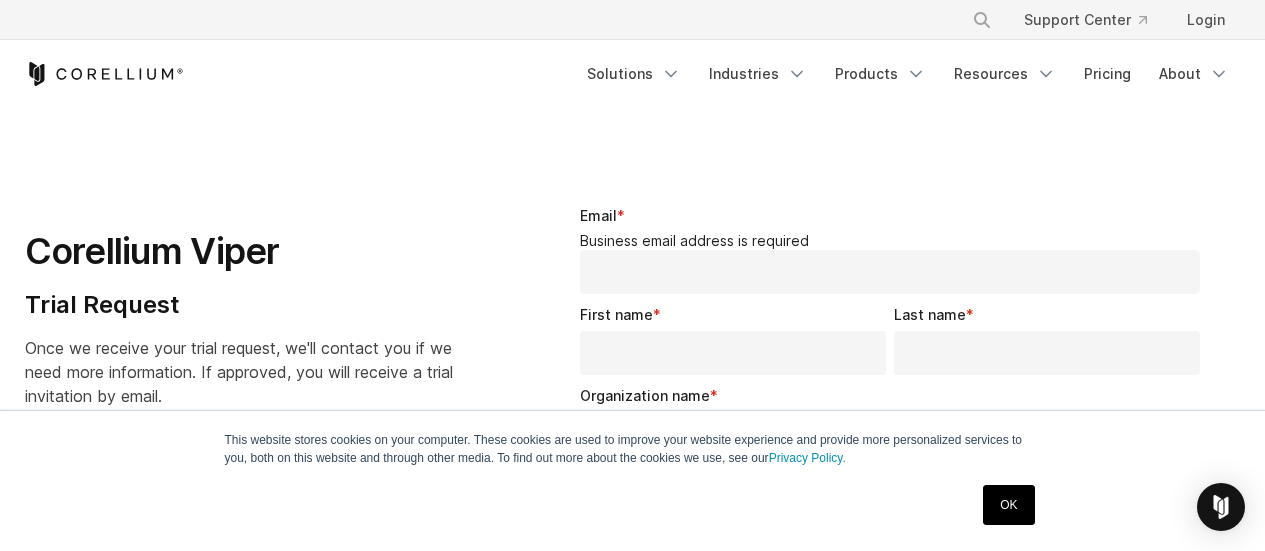 select on "**" 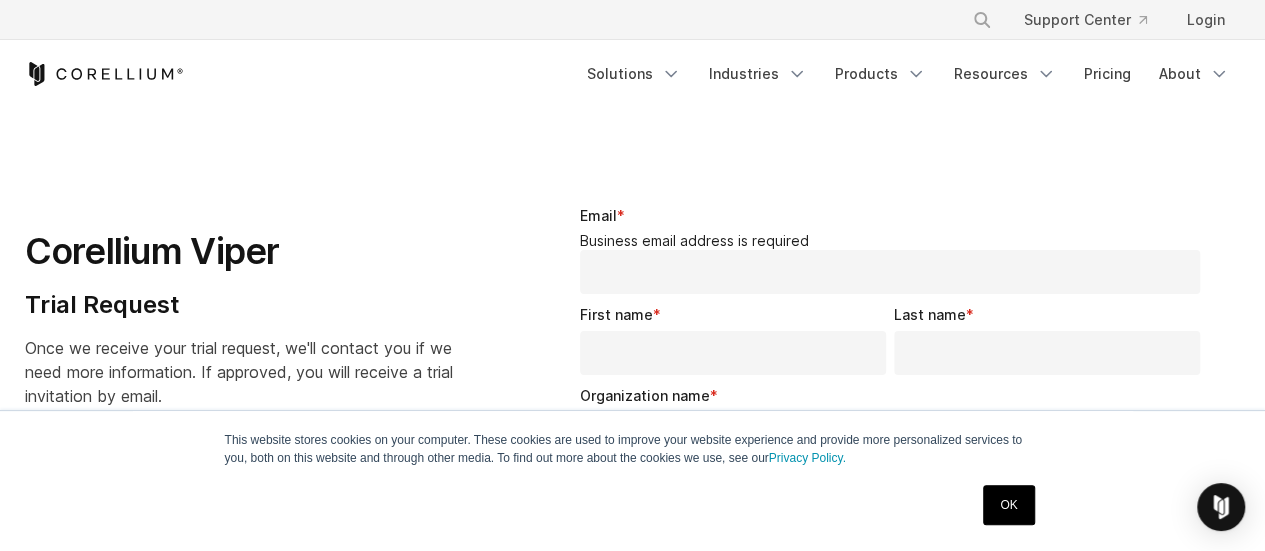 scroll, scrollTop: 0, scrollLeft: 0, axis: both 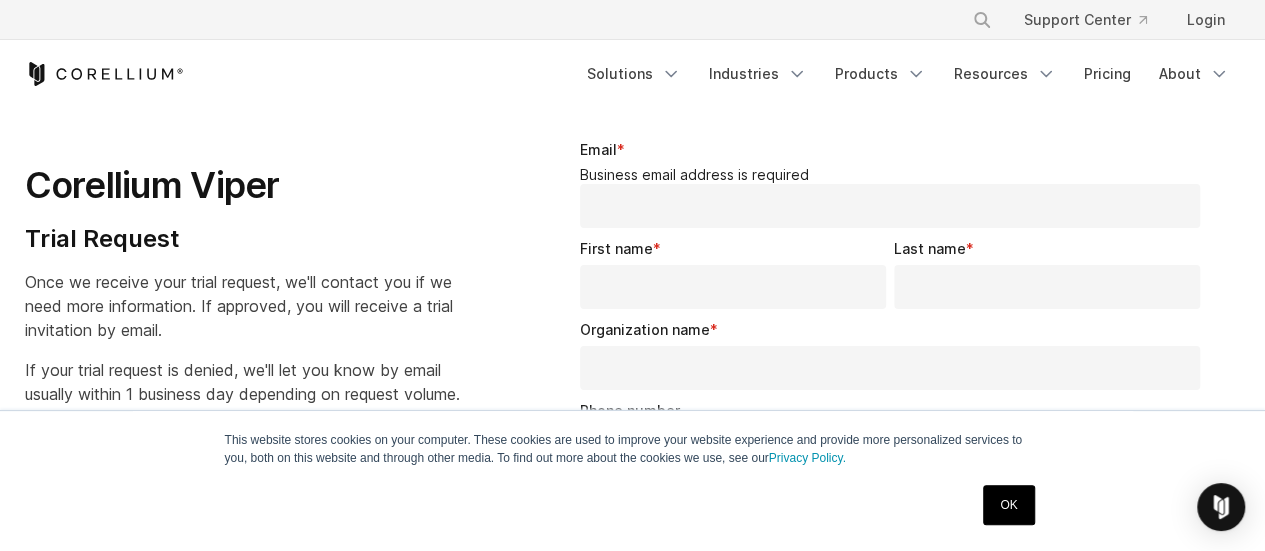 click on "Email *" at bounding box center [890, 206] 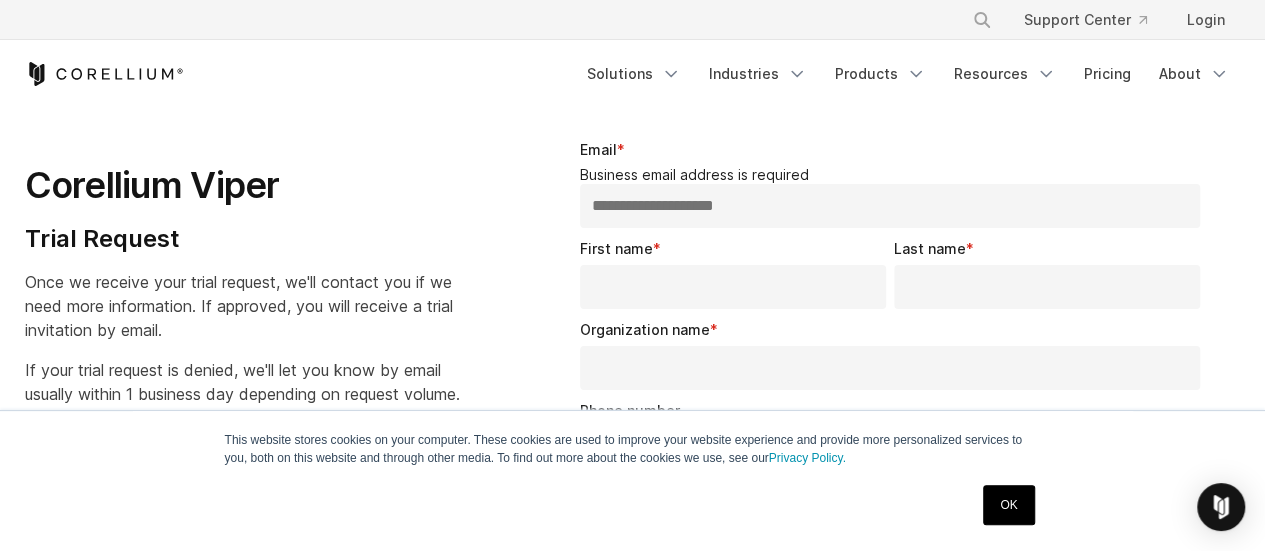 type on "**********" 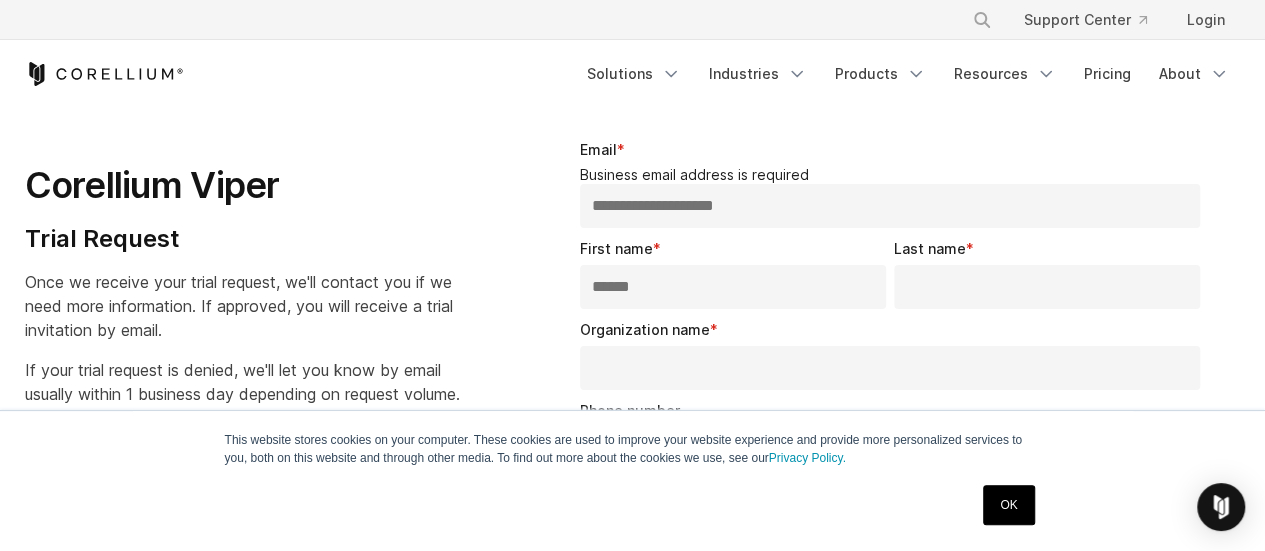 type on "******" 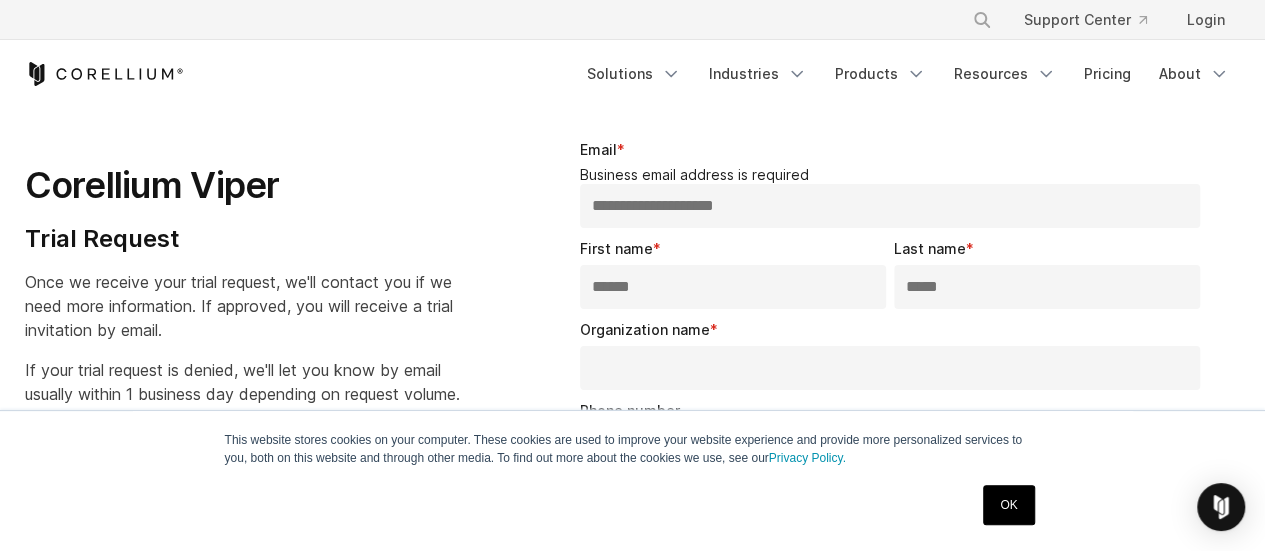 scroll, scrollTop: 112, scrollLeft: 0, axis: vertical 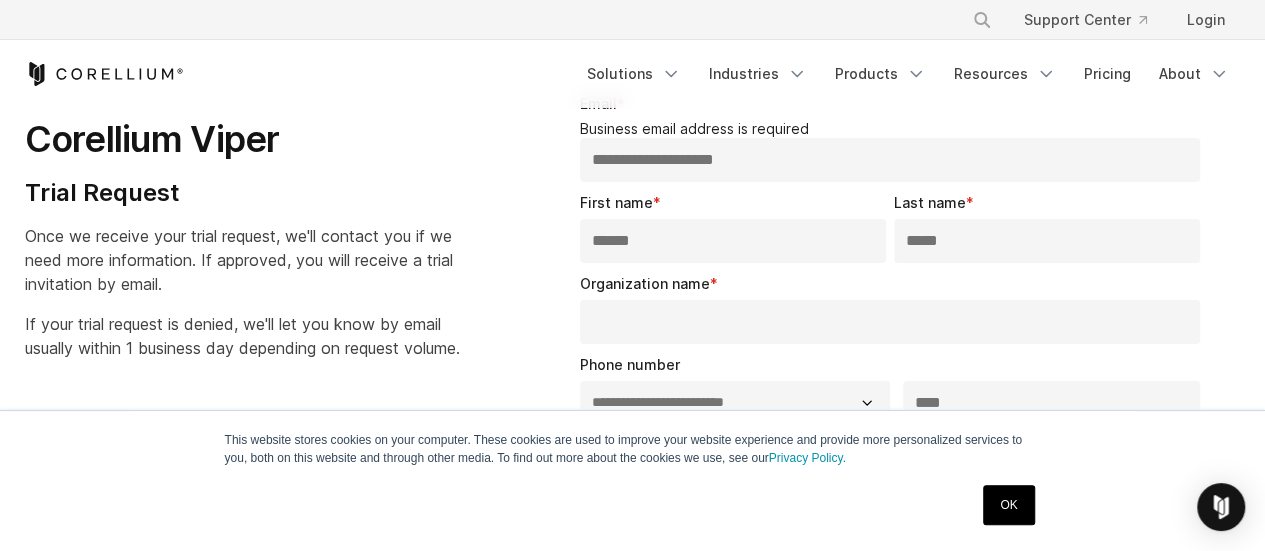 type on "*****" 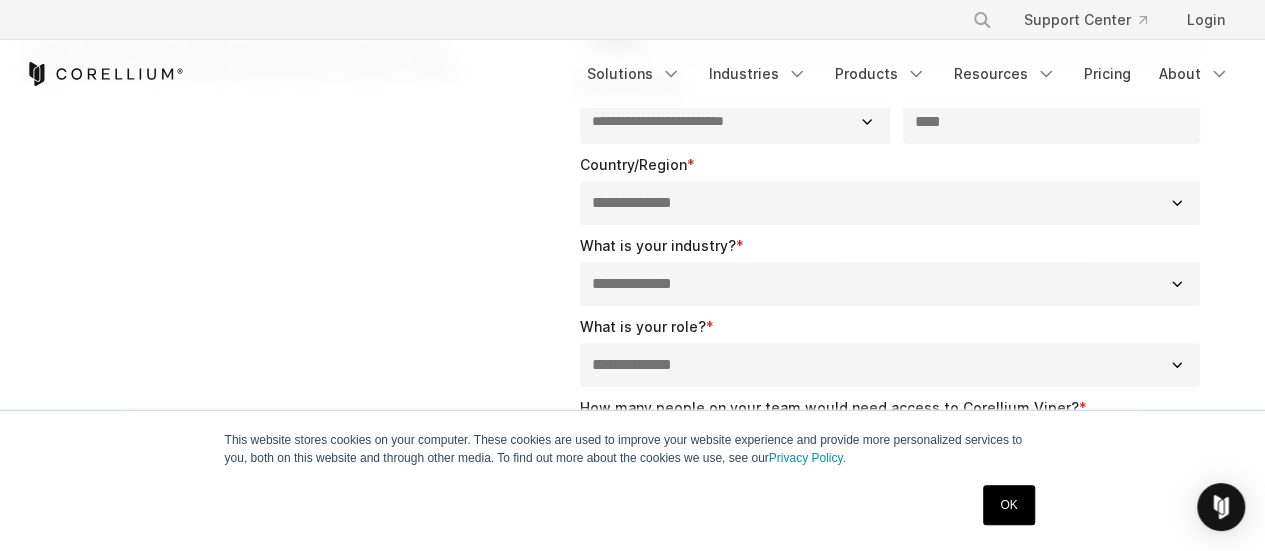 scroll, scrollTop: 394, scrollLeft: 0, axis: vertical 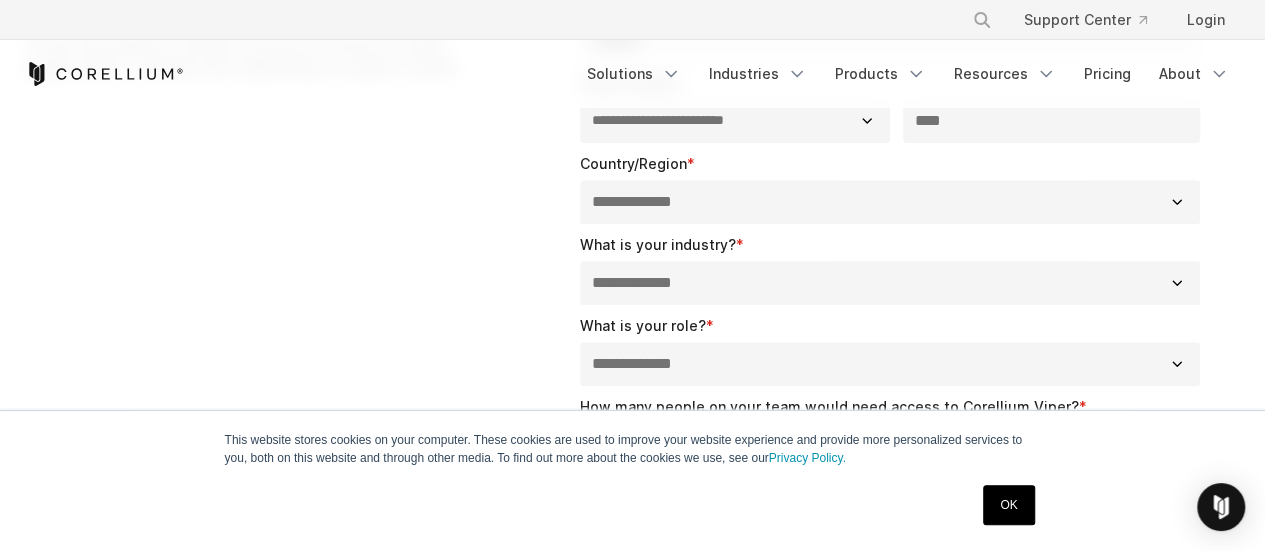 type on "********" 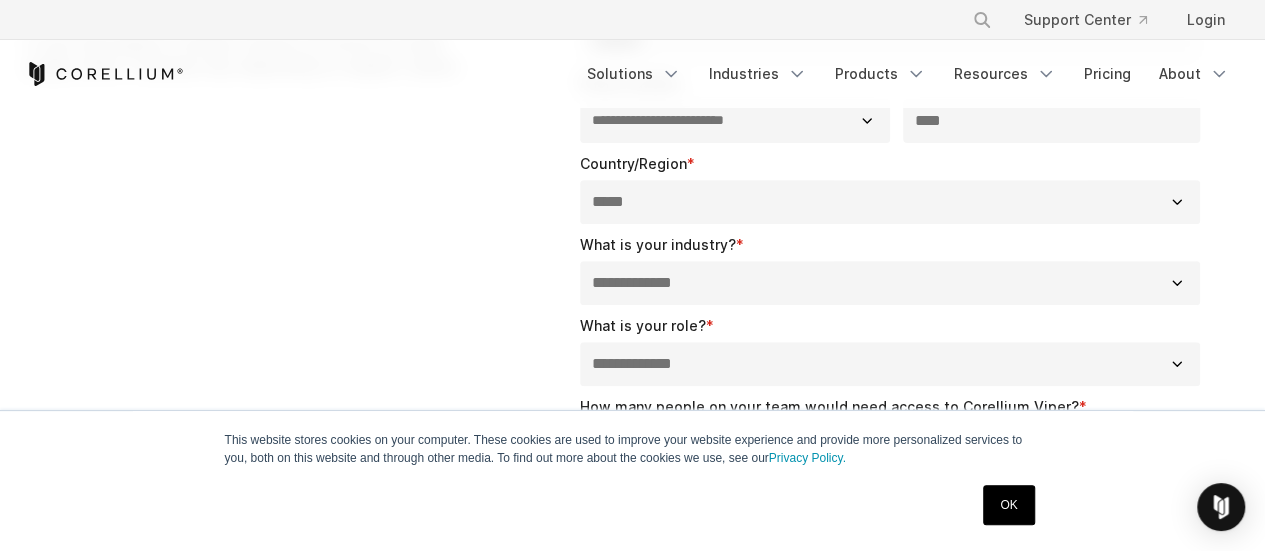 click on "**********" at bounding box center (890, 202) 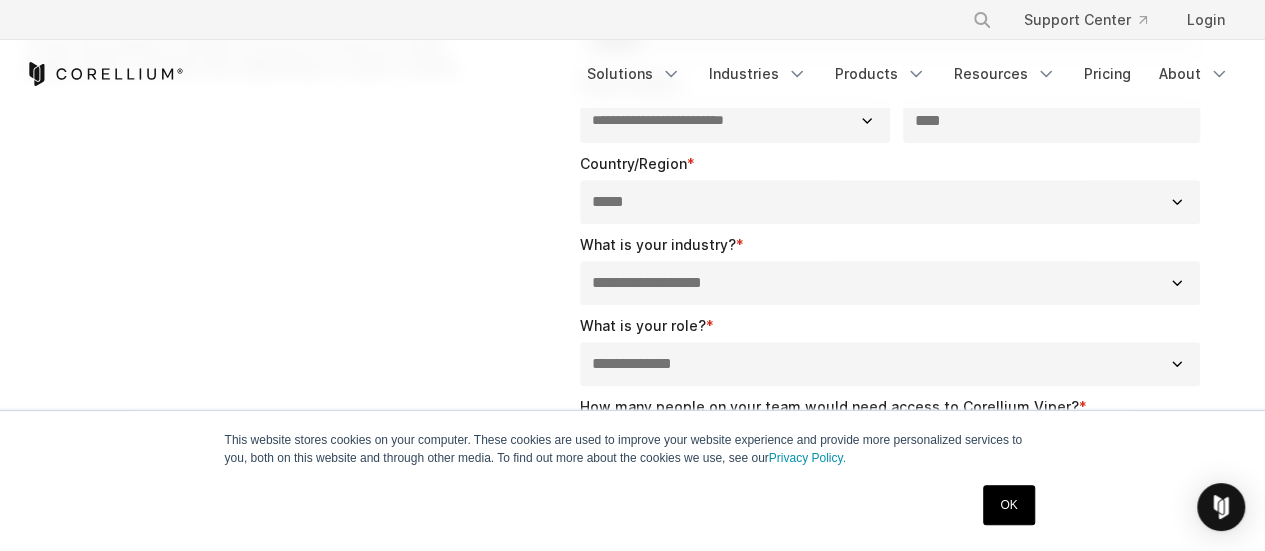 click on "**********" at bounding box center (890, 283) 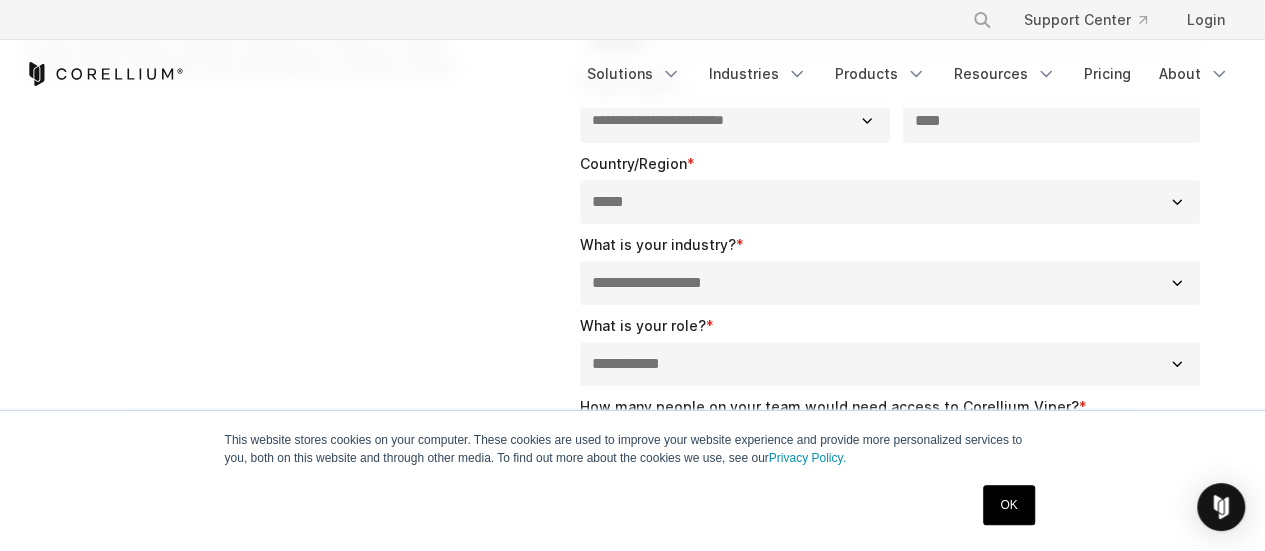 click on "**********" at bounding box center [890, 364] 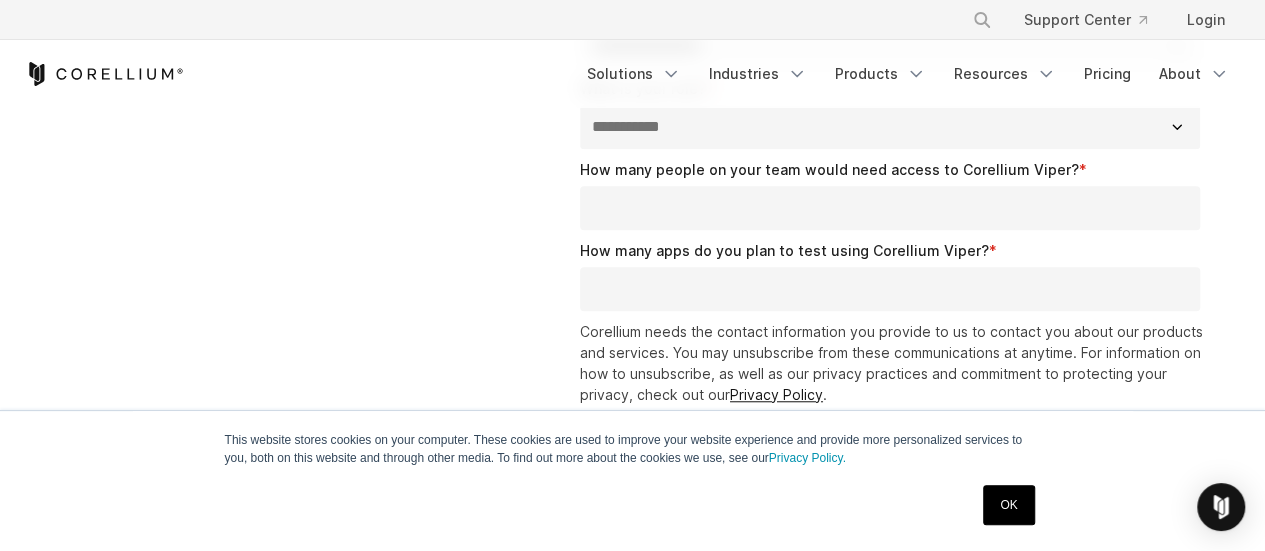 scroll, scrollTop: 578, scrollLeft: 0, axis: vertical 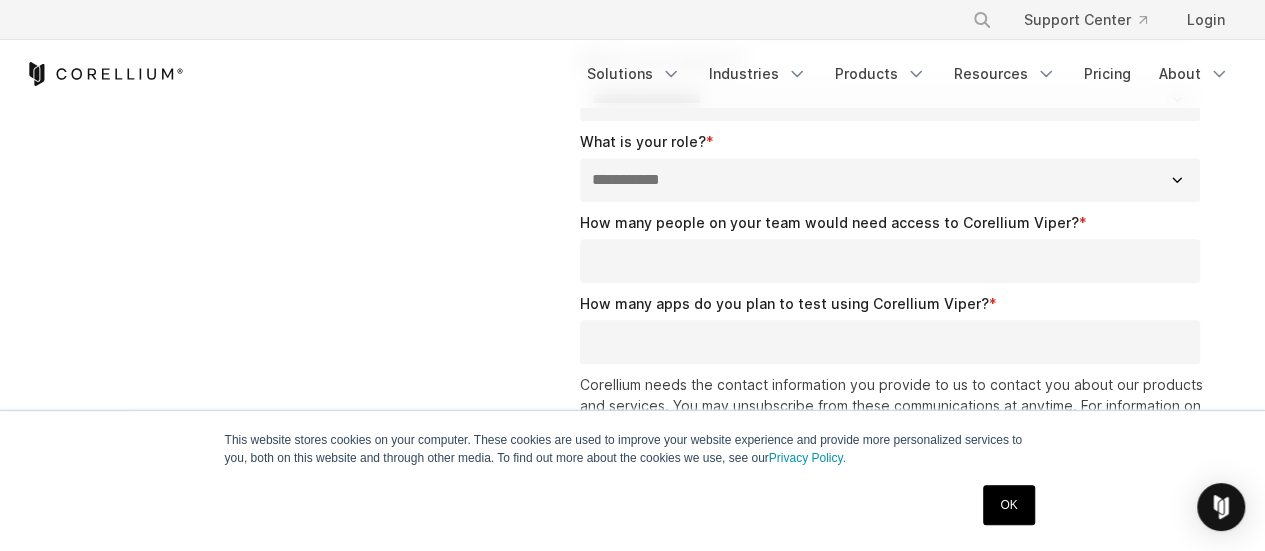 click on "How many people on your team would need access to Corellium Viper? *" at bounding box center [890, 261] 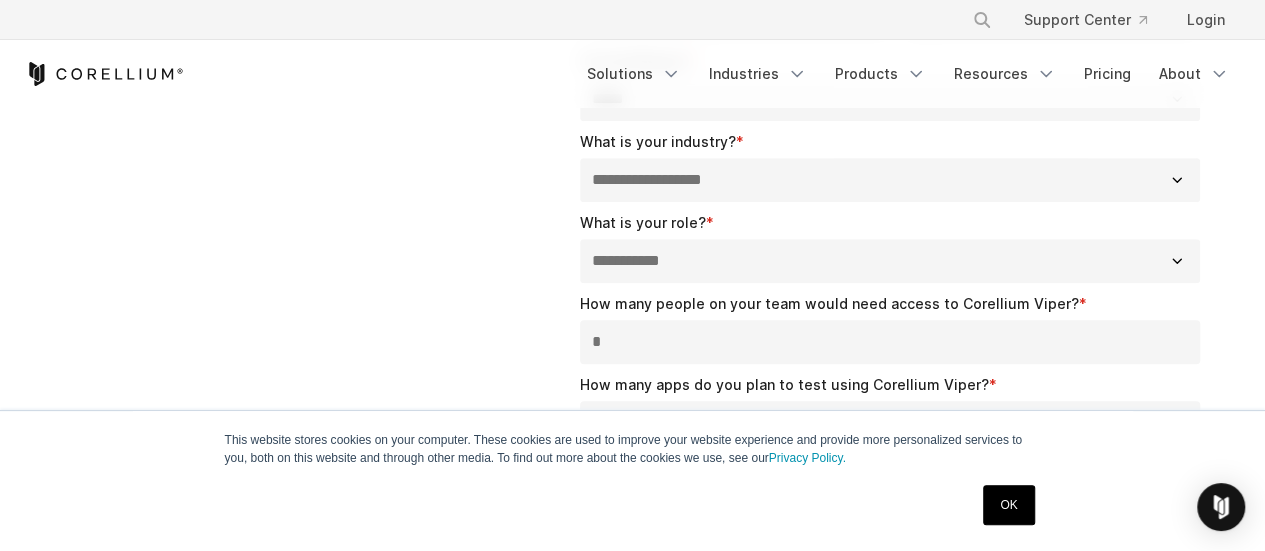 scroll, scrollTop: 591, scrollLeft: 0, axis: vertical 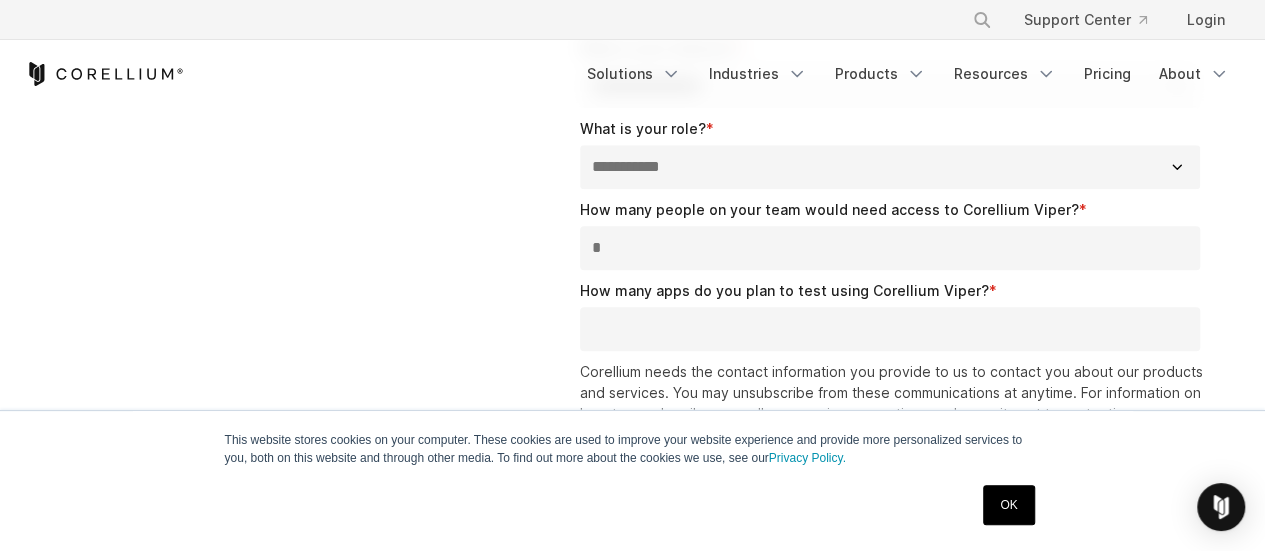 type on "*" 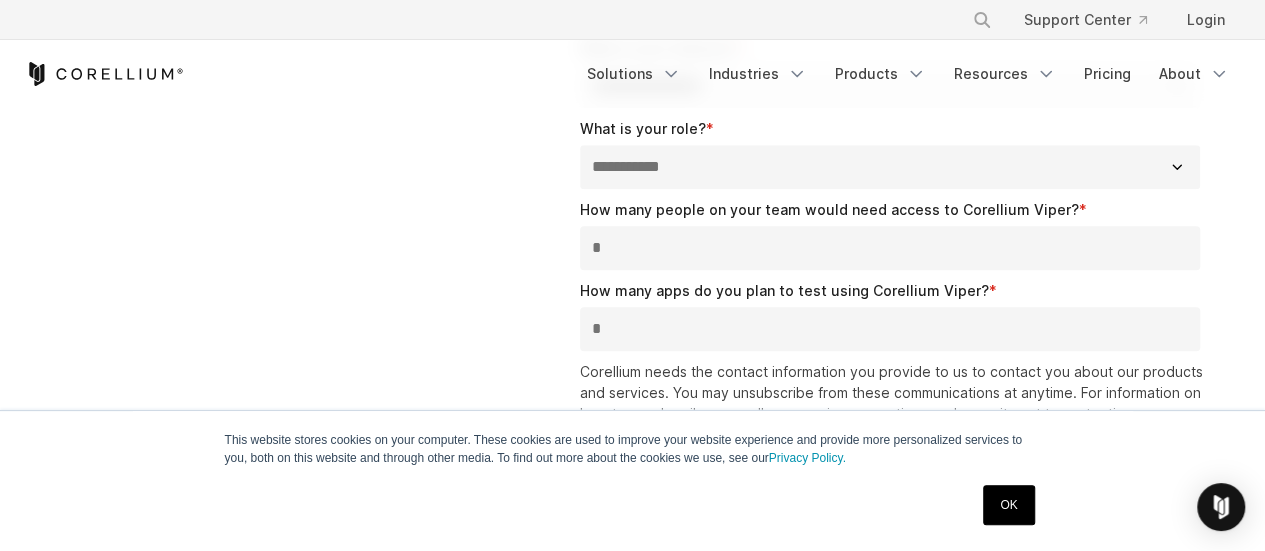 scroll, scrollTop: 813, scrollLeft: 0, axis: vertical 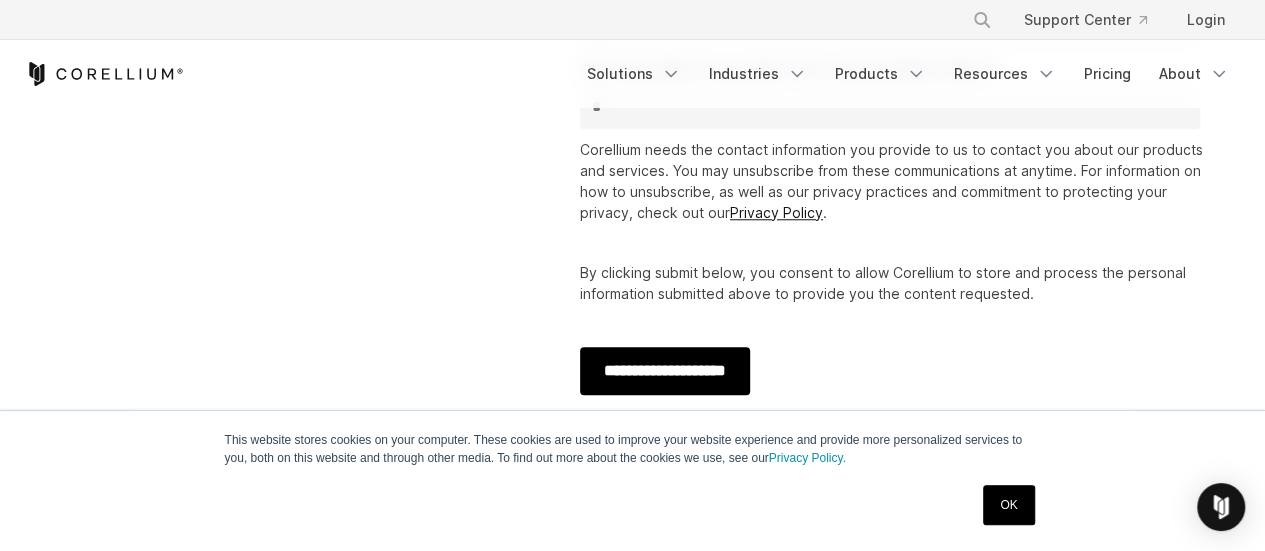type on "*" 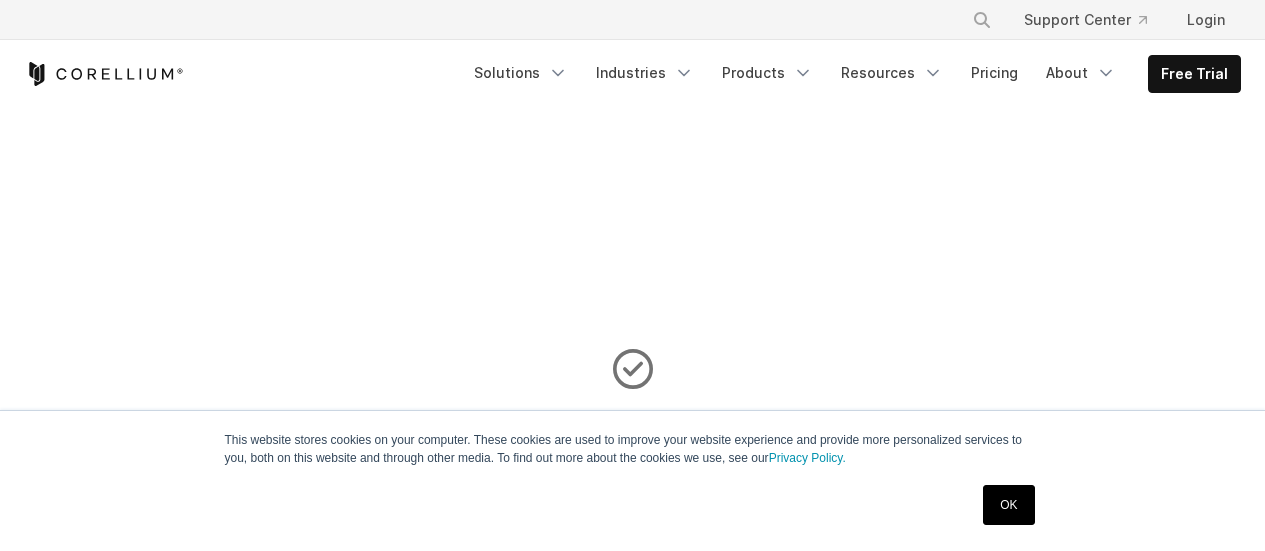 scroll, scrollTop: 0, scrollLeft: 0, axis: both 